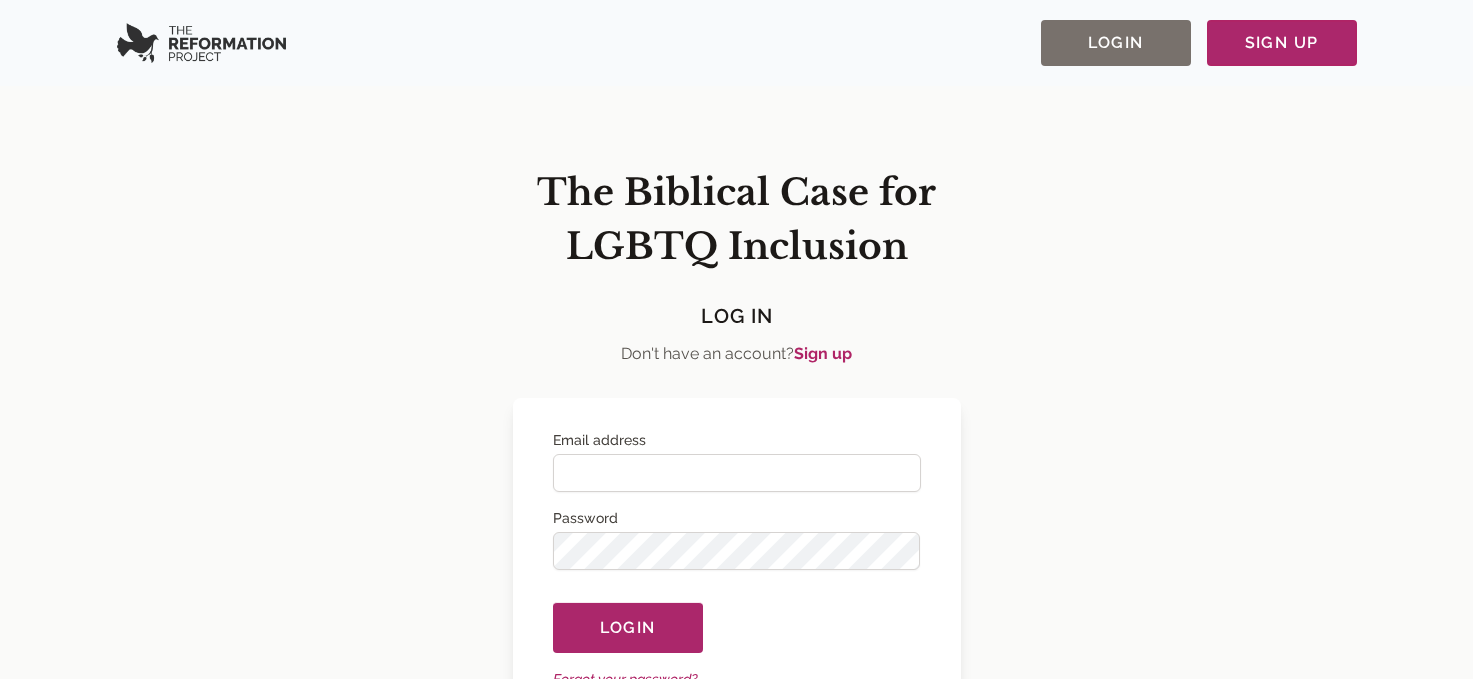 scroll, scrollTop: 0, scrollLeft: 0, axis: both 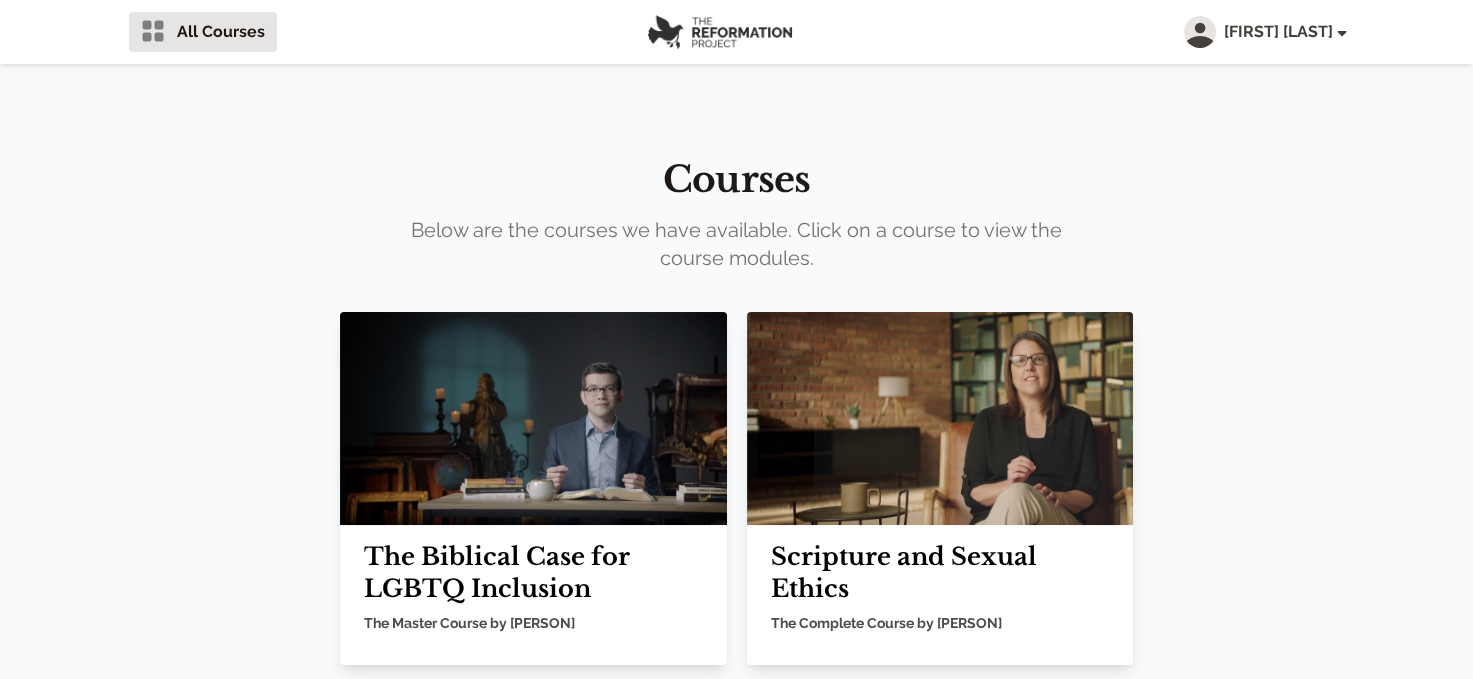 drag, startPoint x: 1308, startPoint y: 0, endPoint x: 839, endPoint y: 105, distance: 480.61002 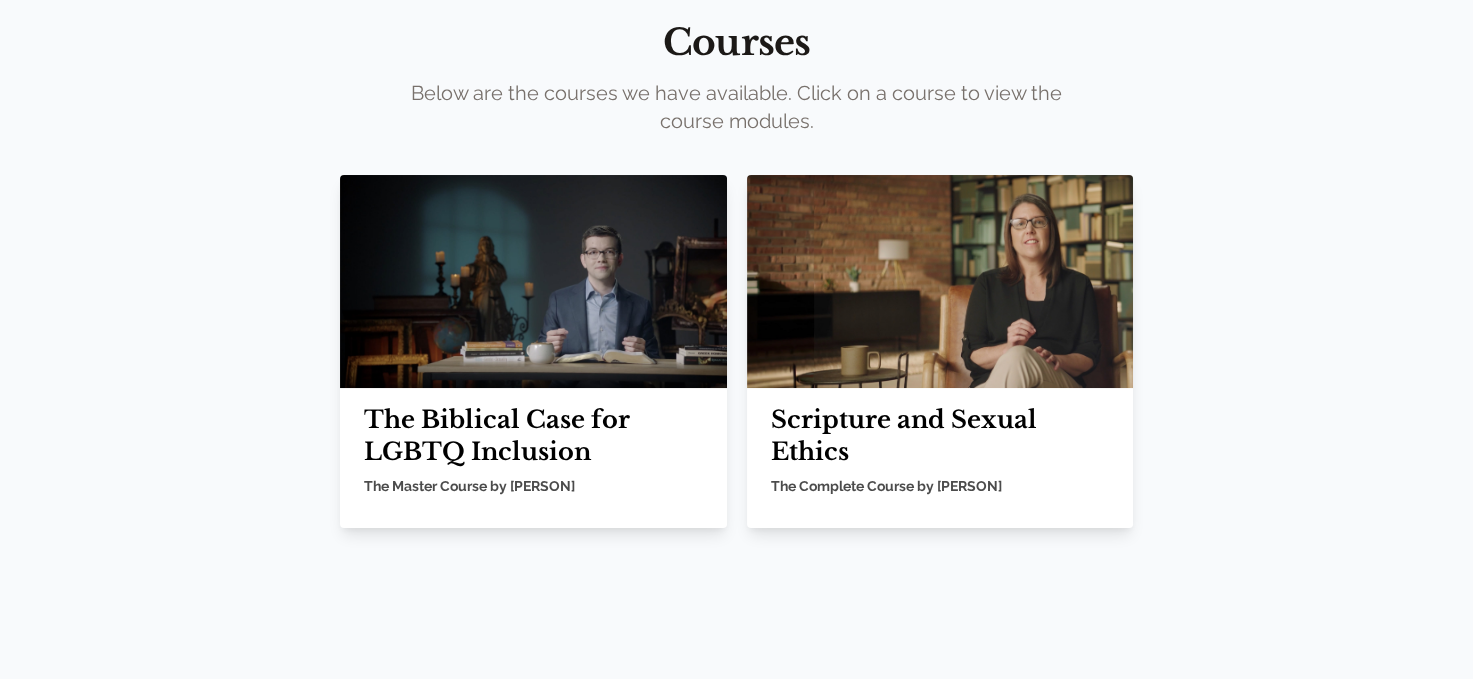 click at bounding box center (940, 281) 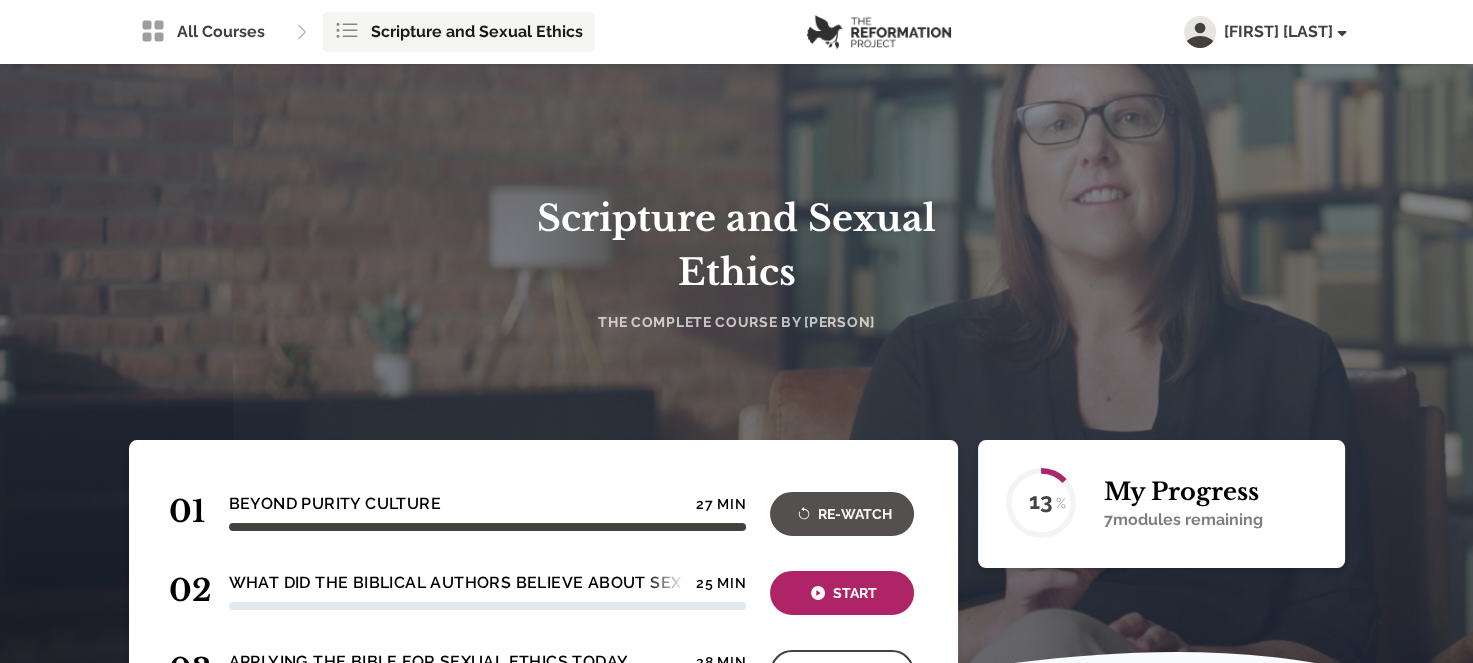 scroll, scrollTop: 200, scrollLeft: 0, axis: vertical 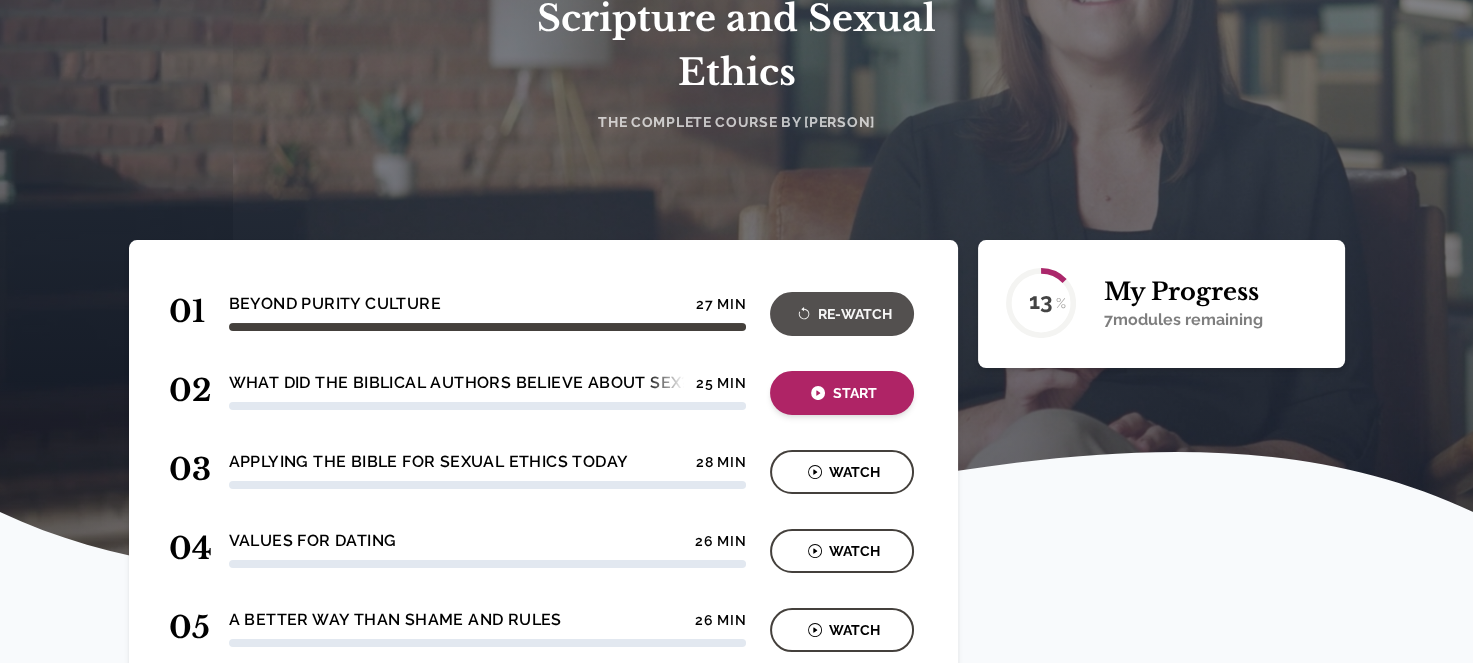 click on "Start" at bounding box center [842, 393] 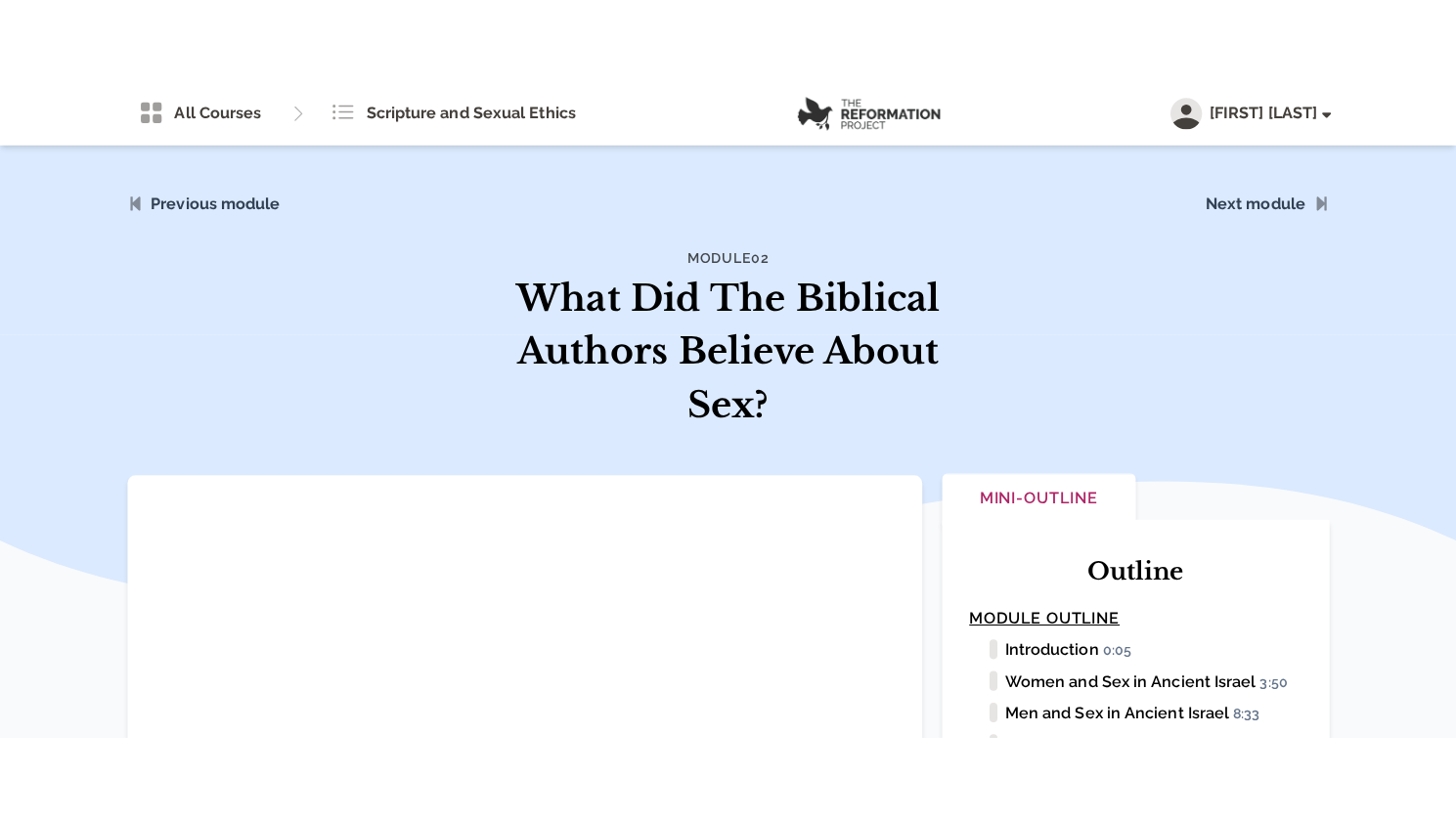scroll, scrollTop: 391, scrollLeft: 0, axis: vertical 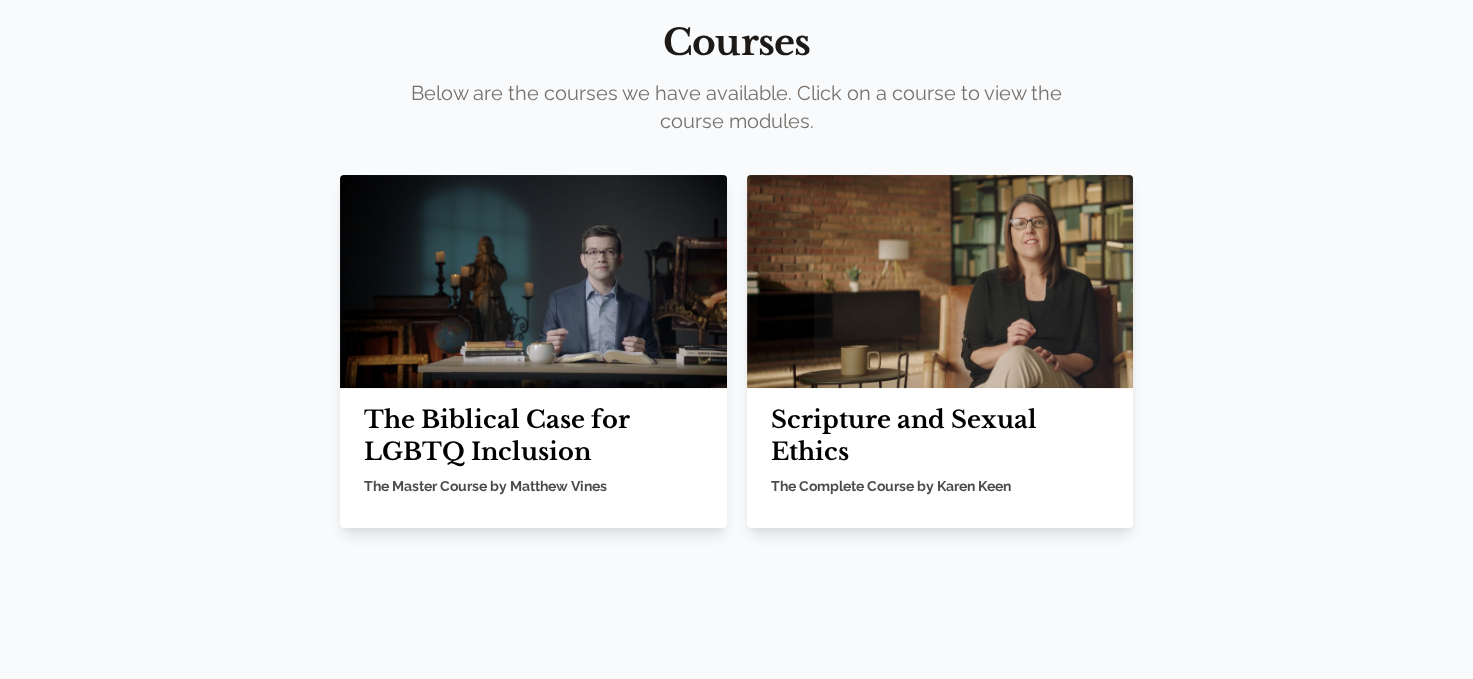 click at bounding box center (533, 281) 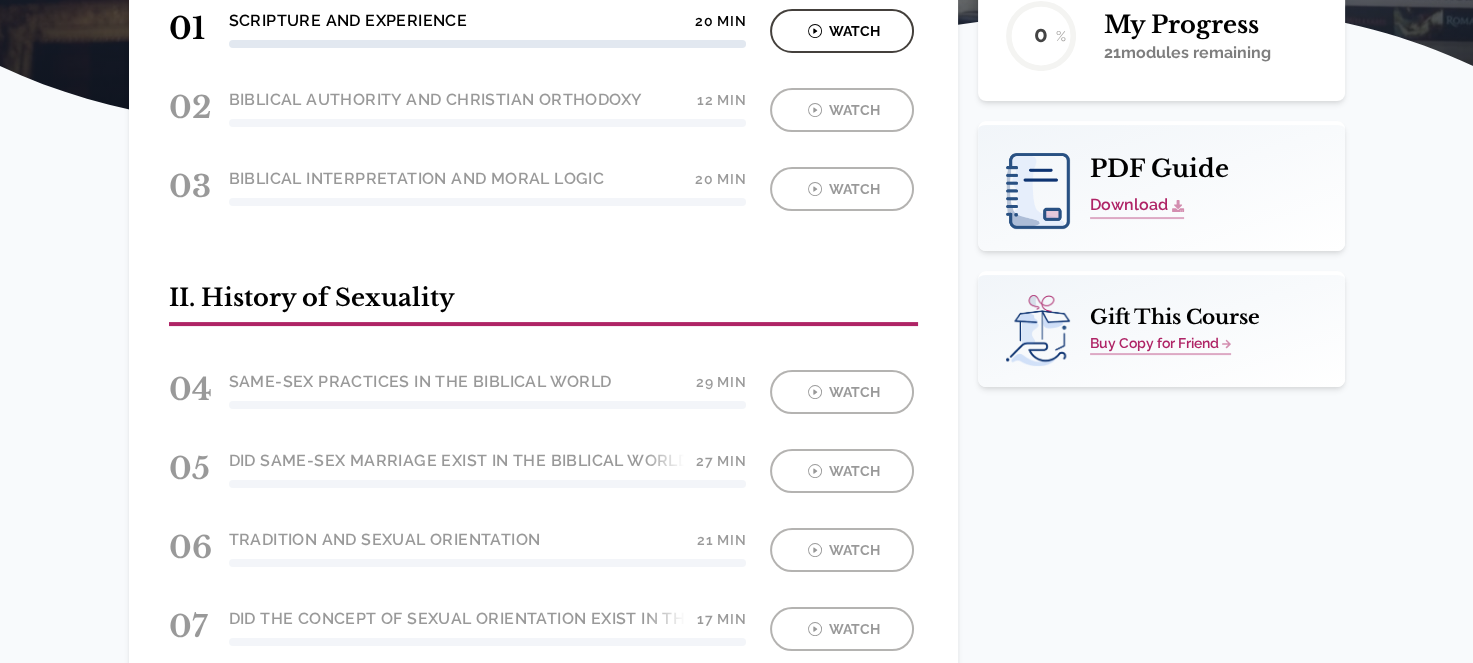 scroll, scrollTop: 246, scrollLeft: 0, axis: vertical 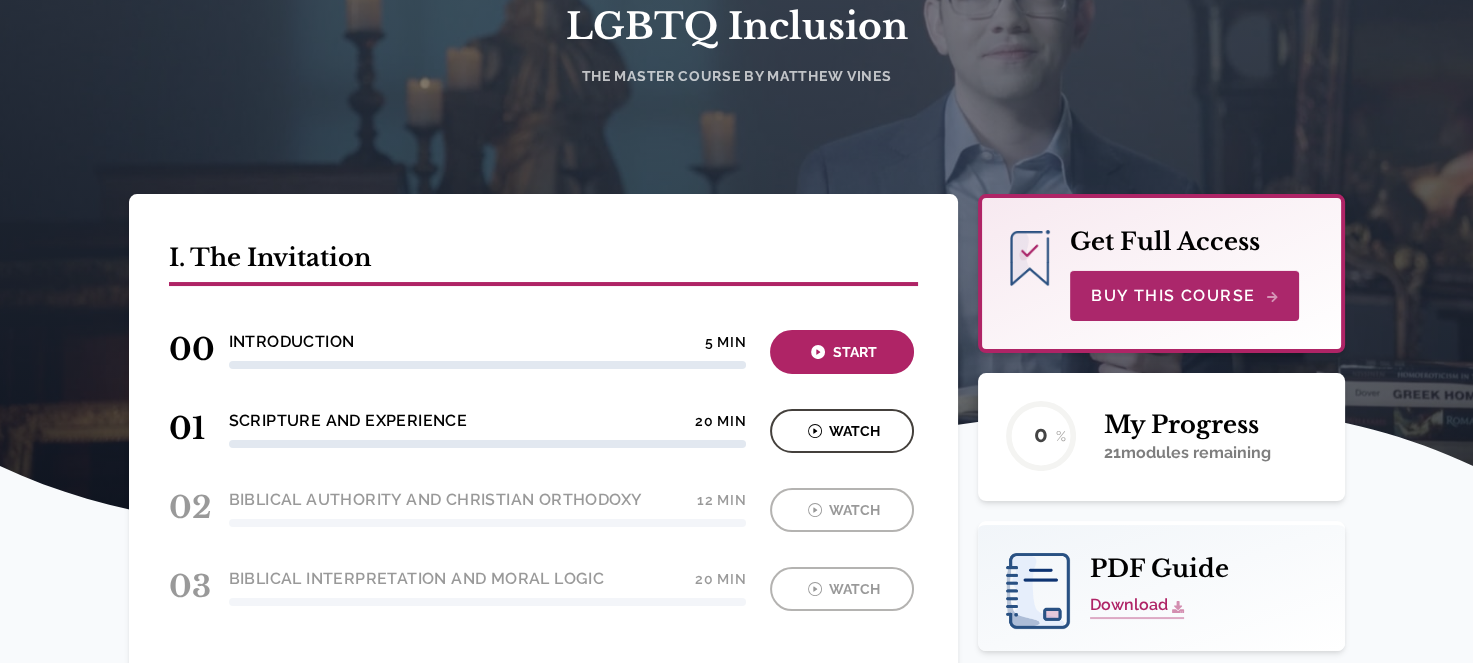 click on "Download" at bounding box center [1137, 606] 